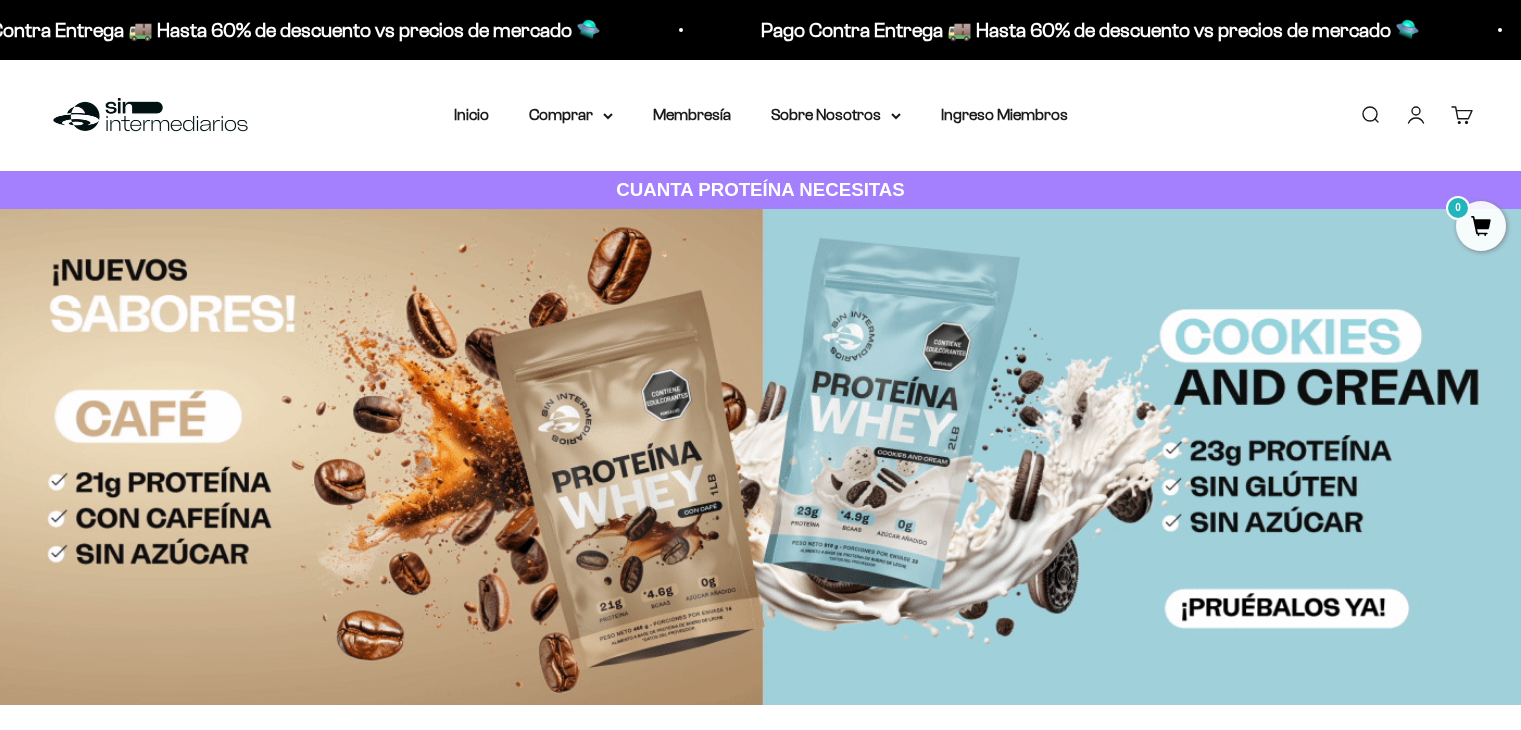 scroll, scrollTop: 0, scrollLeft: 0, axis: both 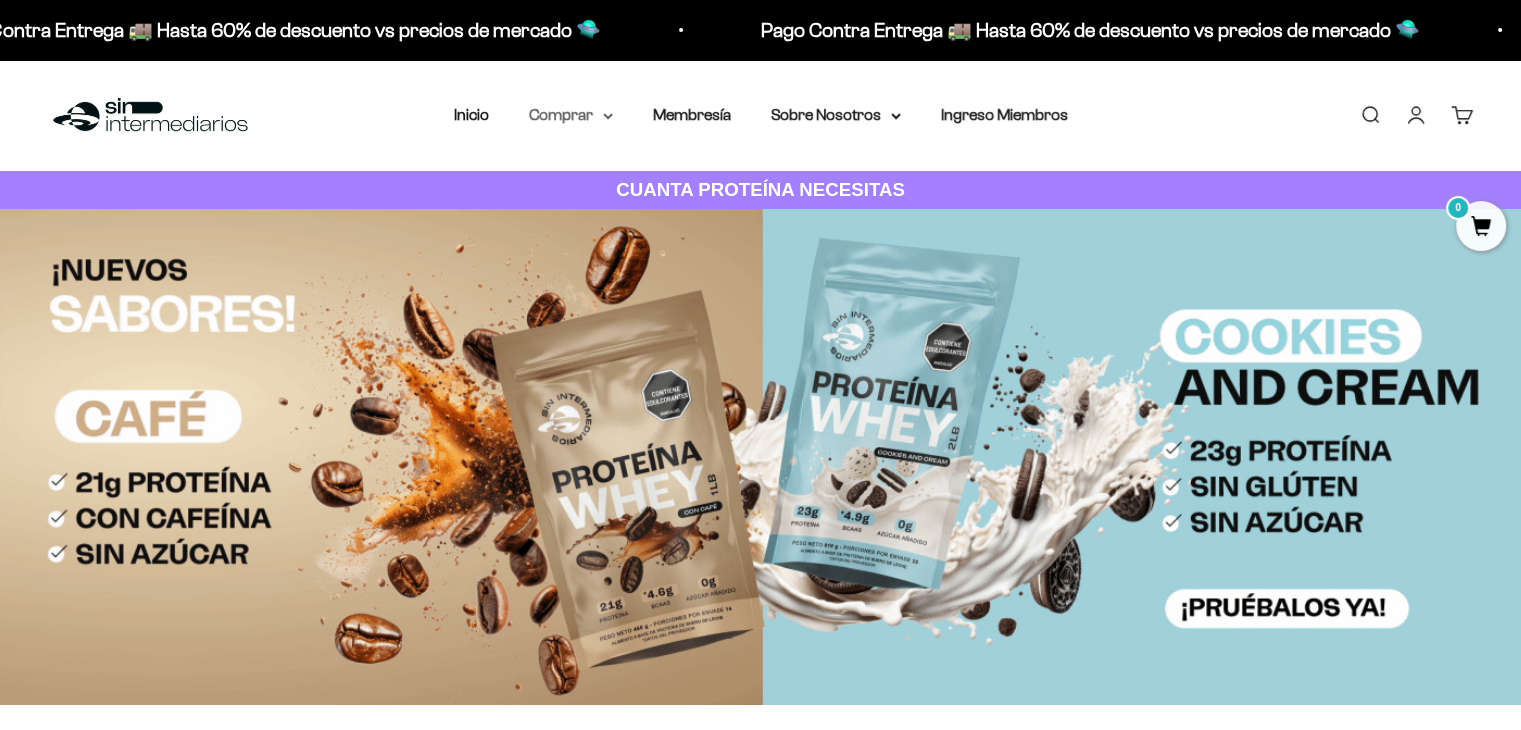 click on "Comprar" at bounding box center [571, 115] 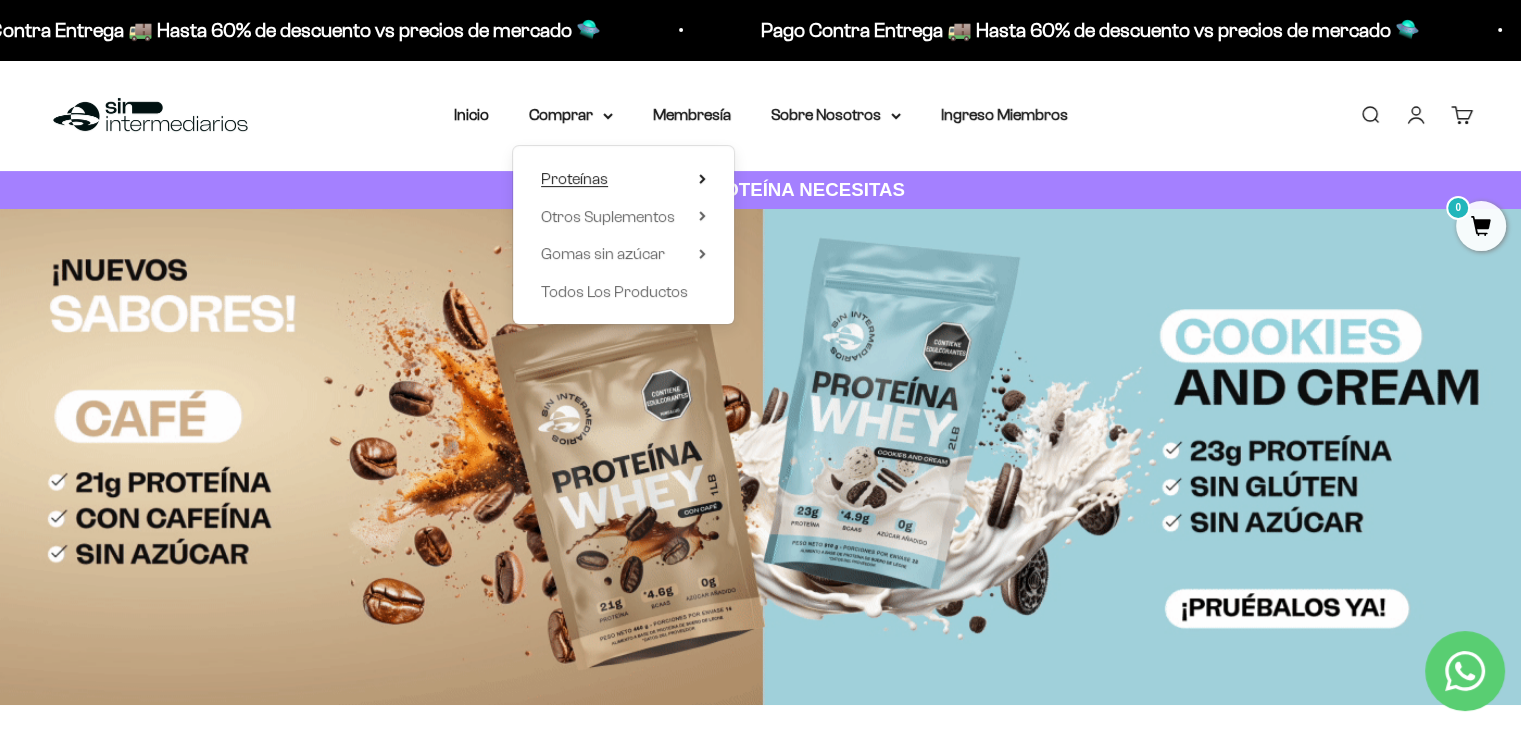 click on "Proteínas" at bounding box center (623, 179) 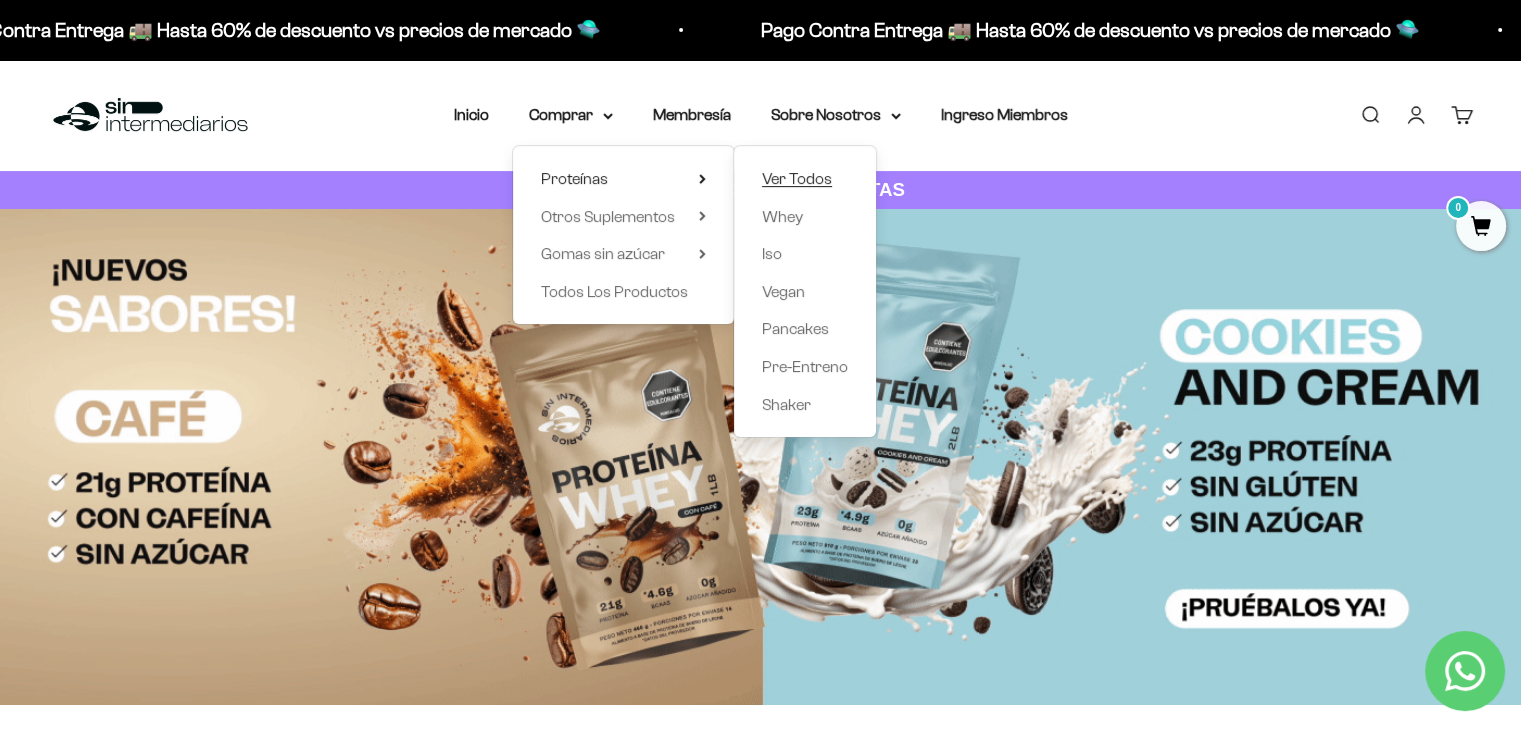 click on "Ver Todos" at bounding box center [797, 178] 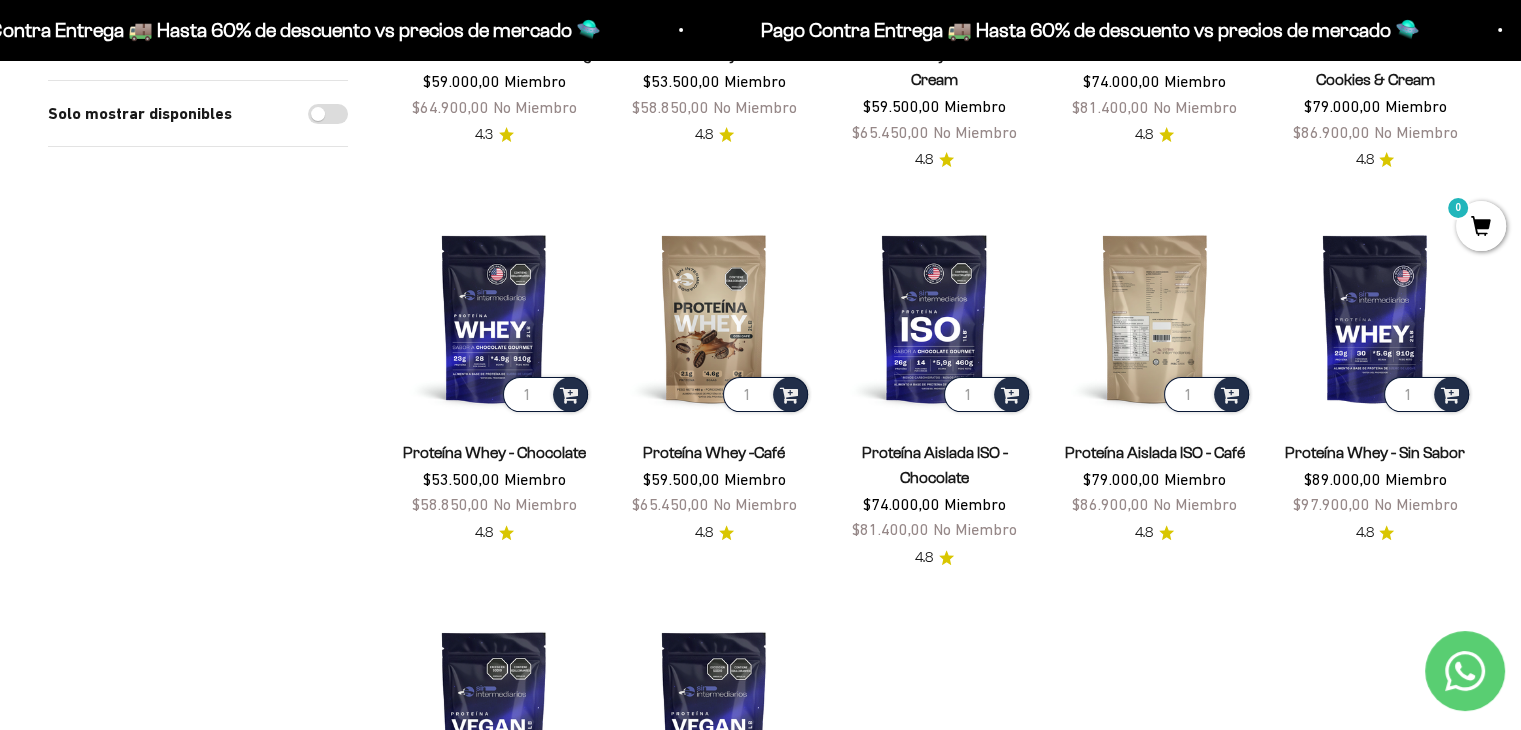 scroll, scrollTop: 500, scrollLeft: 0, axis: vertical 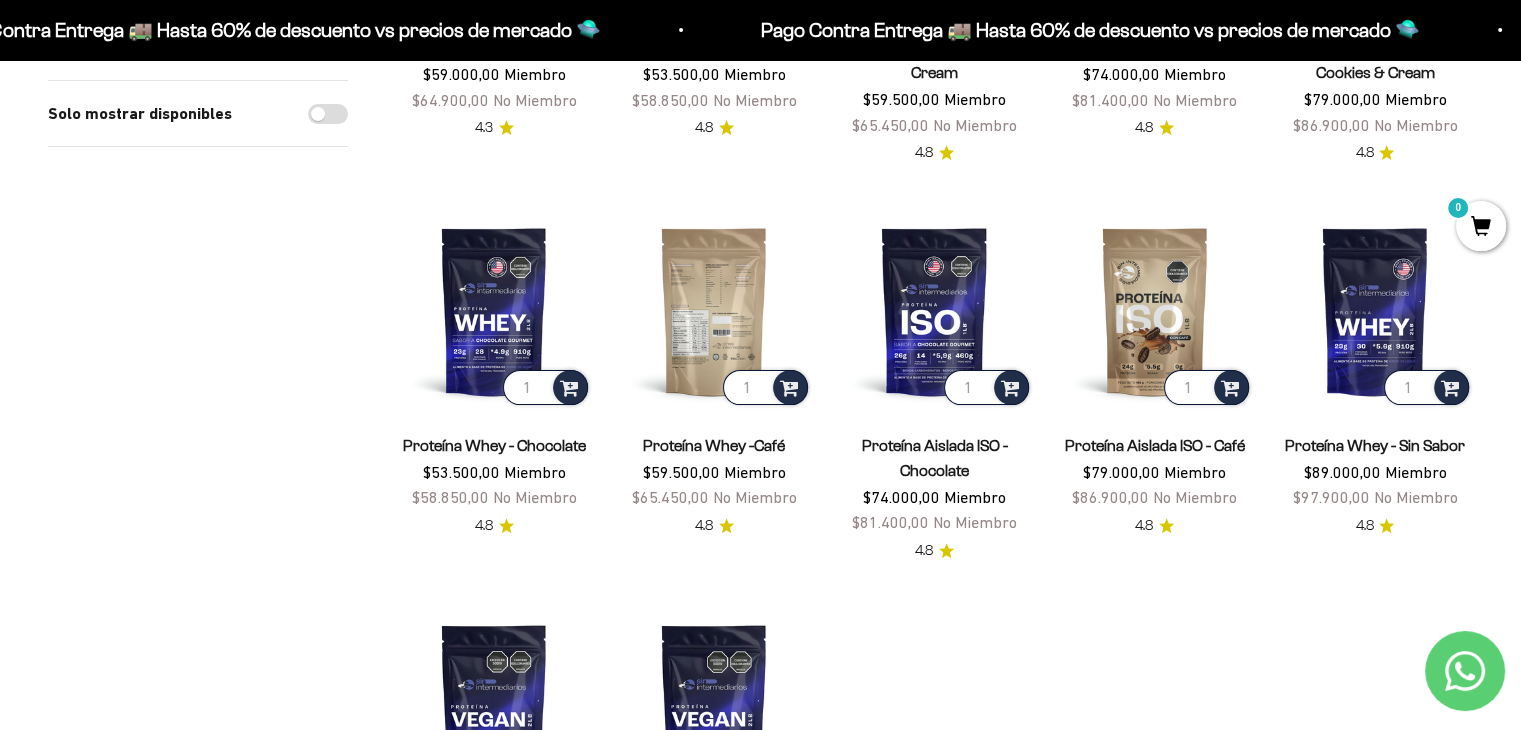 click at bounding box center (714, 311) 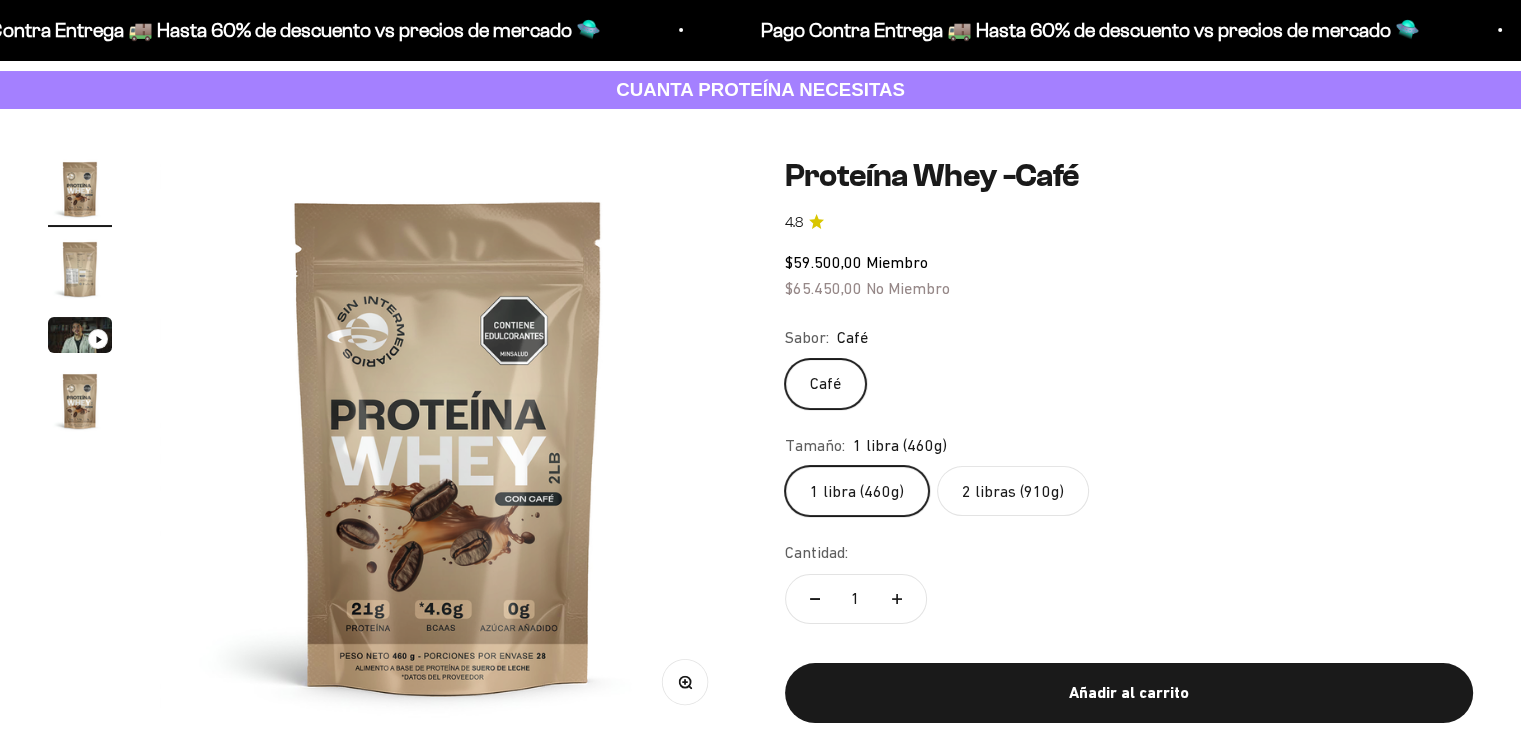 scroll, scrollTop: 100, scrollLeft: 0, axis: vertical 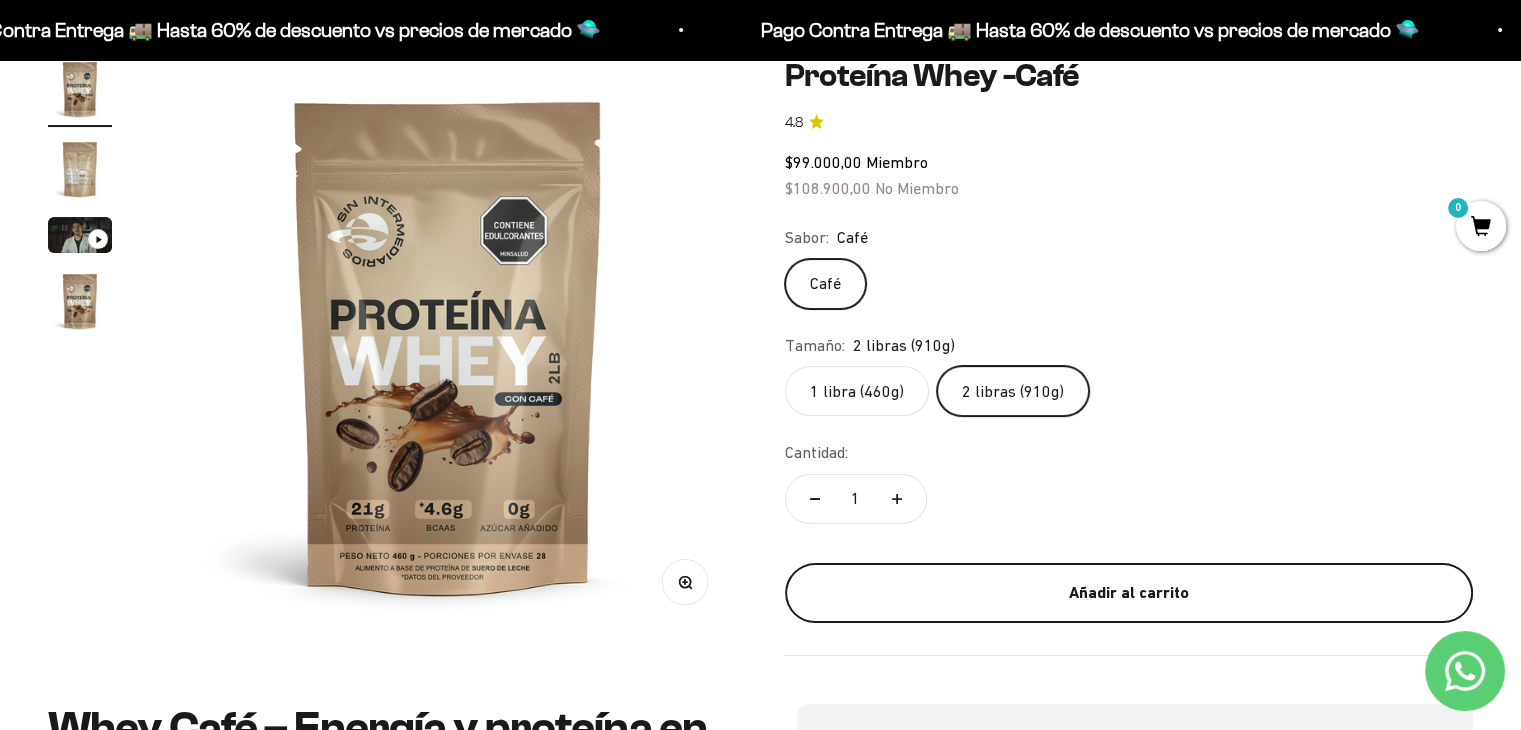 click on "Añadir al carrito" at bounding box center (1129, 593) 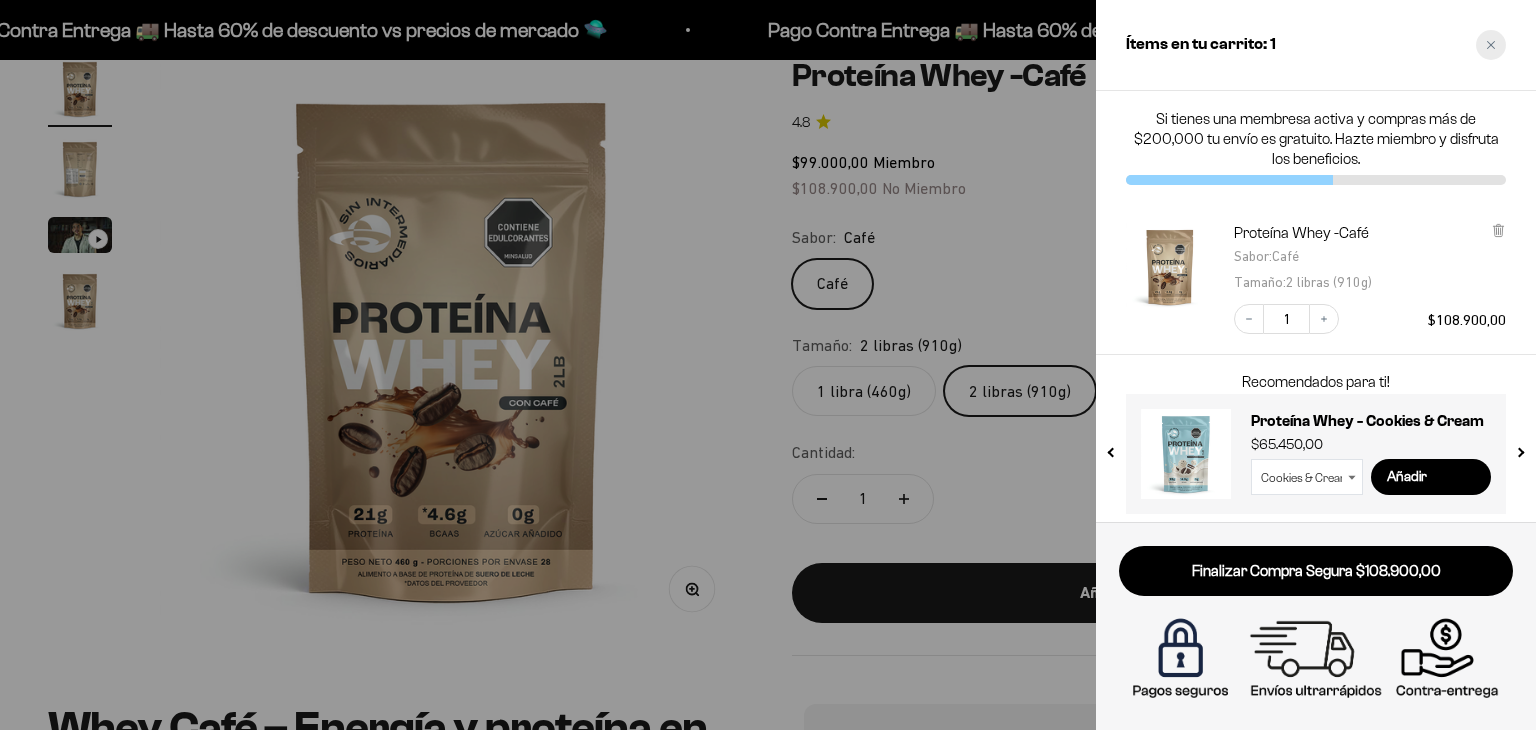 click at bounding box center (1491, 45) 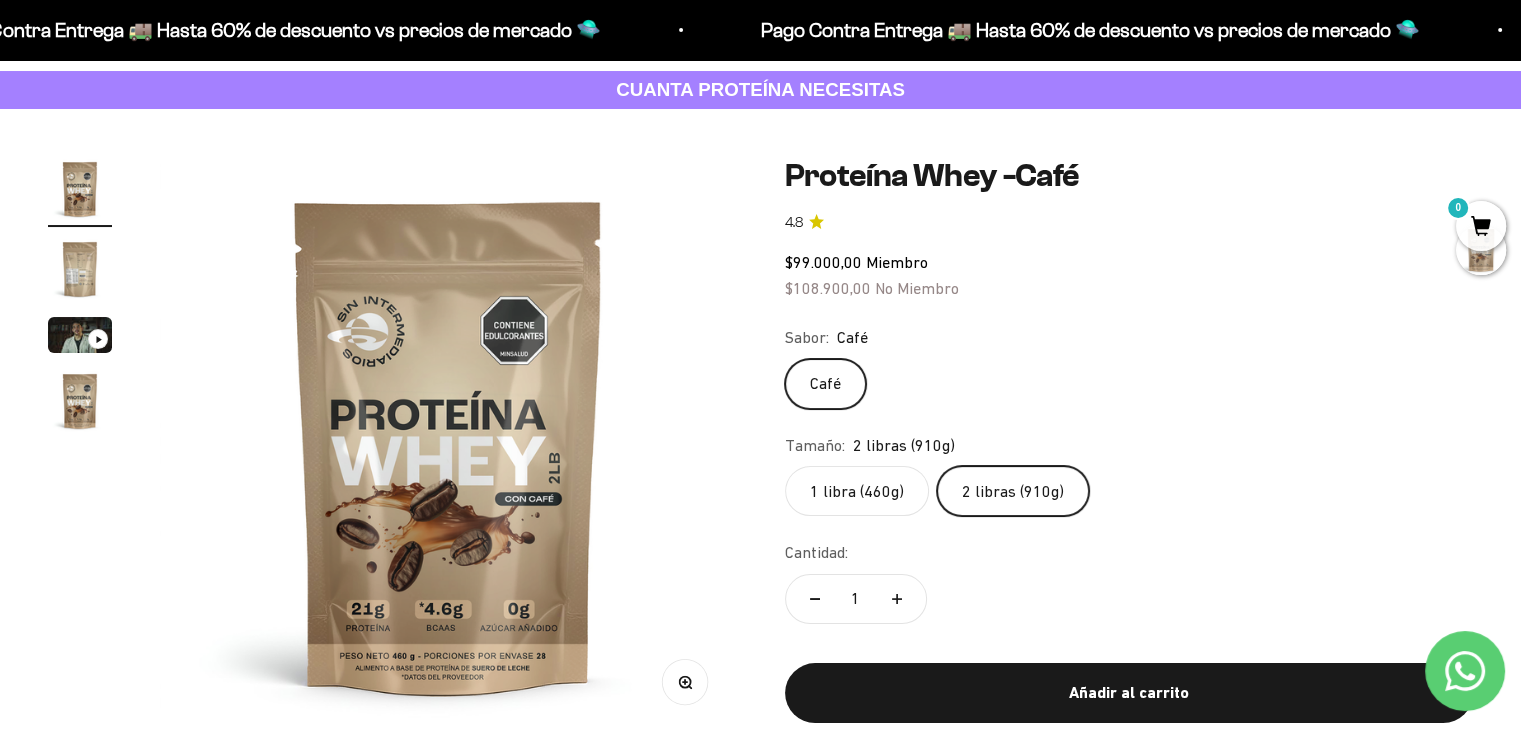 scroll, scrollTop: 100, scrollLeft: 0, axis: vertical 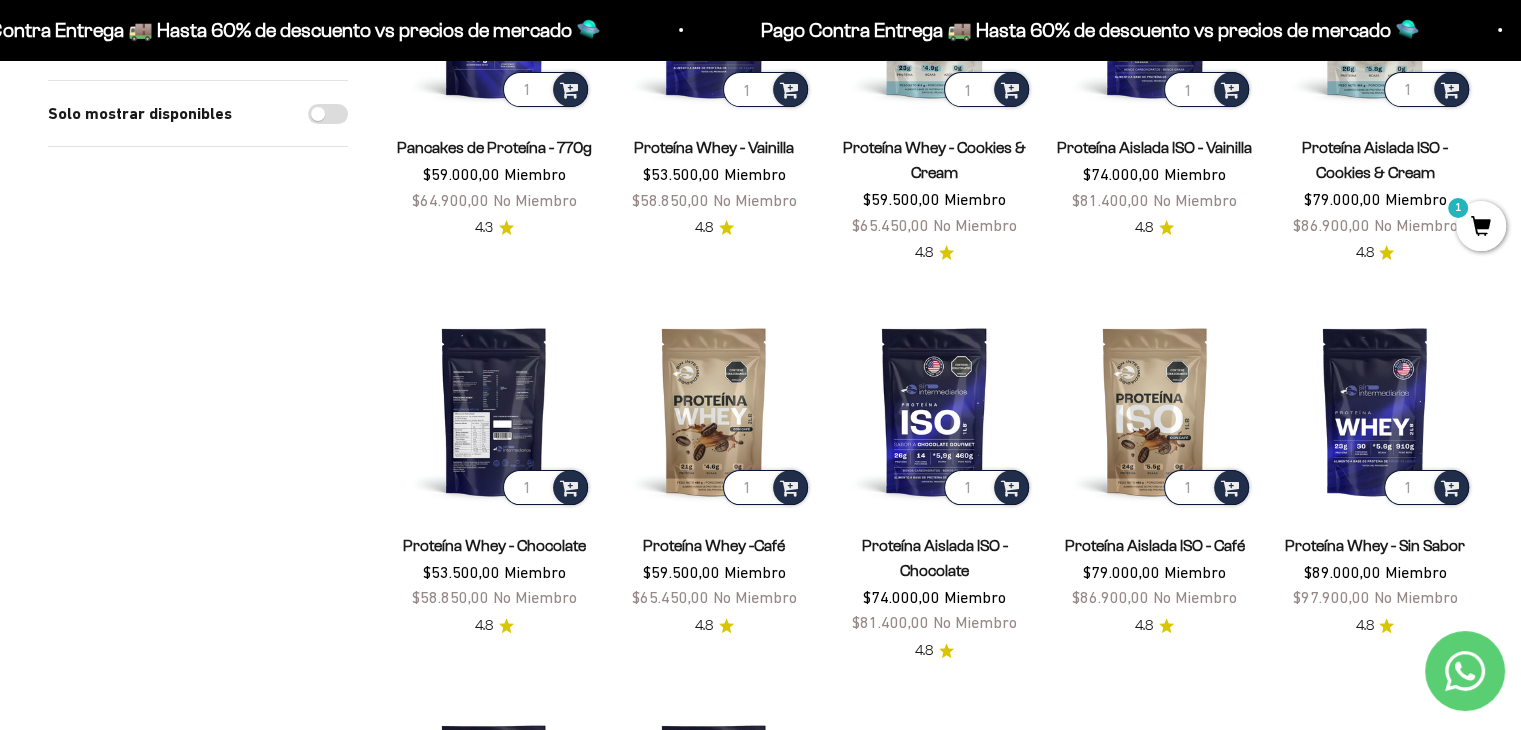 click at bounding box center [494, 411] 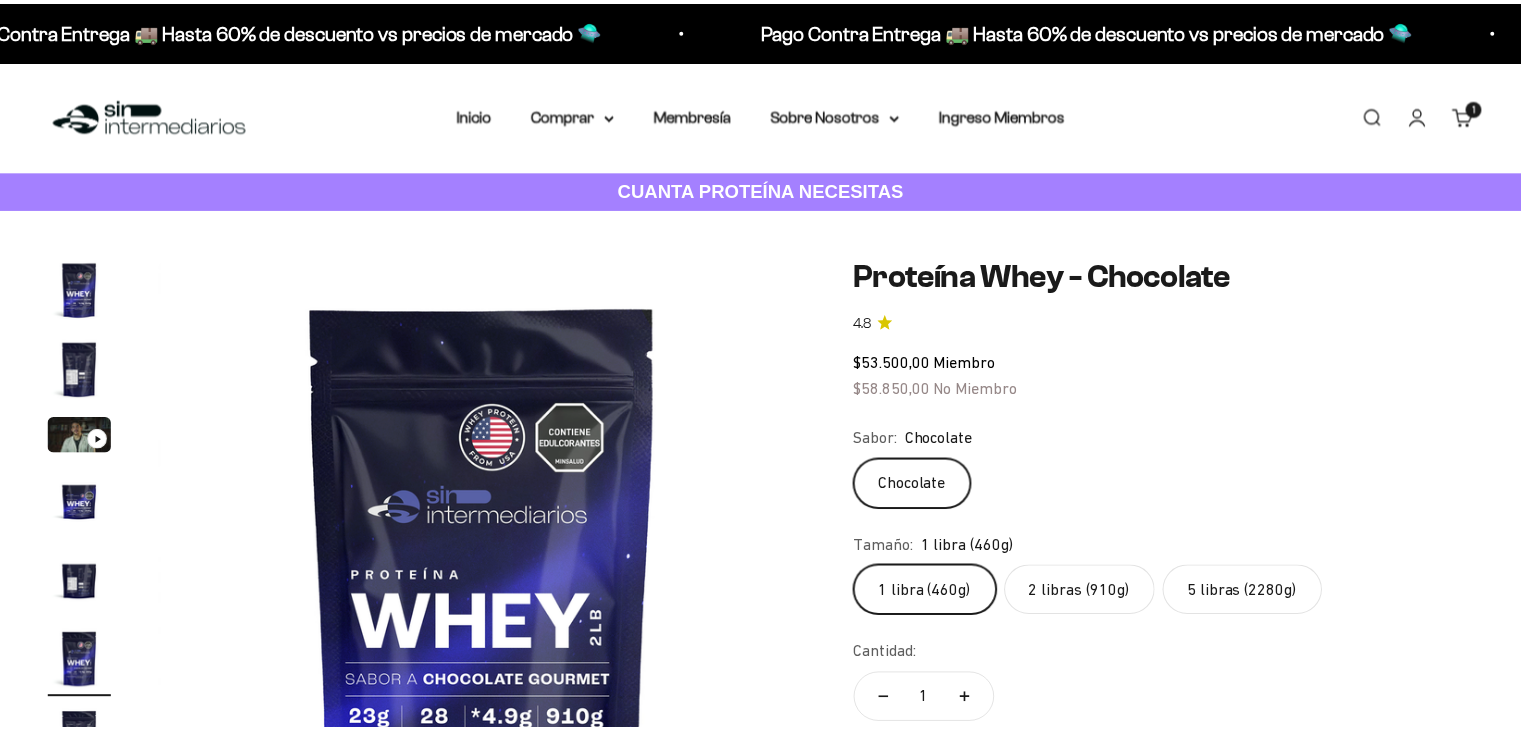 scroll, scrollTop: 0, scrollLeft: 0, axis: both 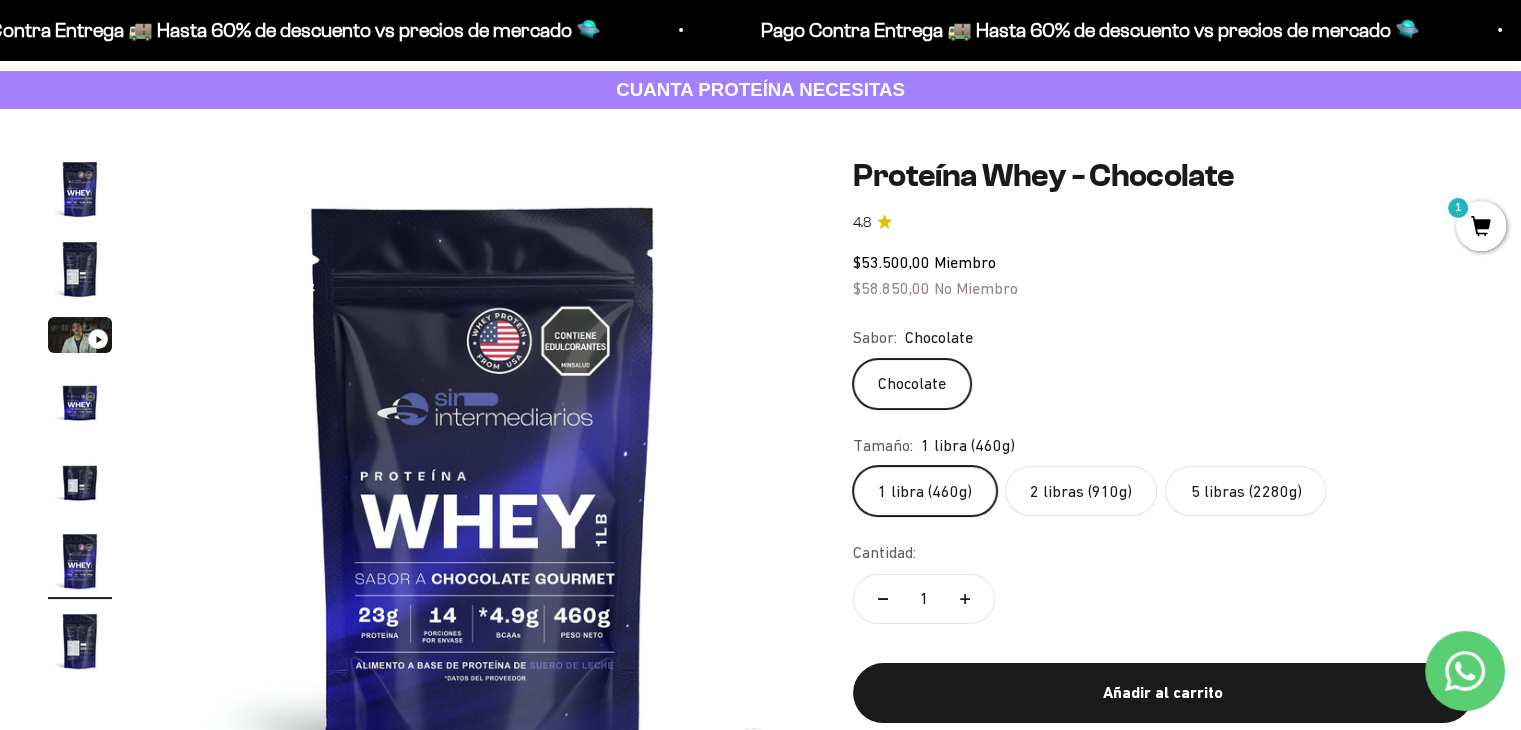 click on "2 libras (910g)" 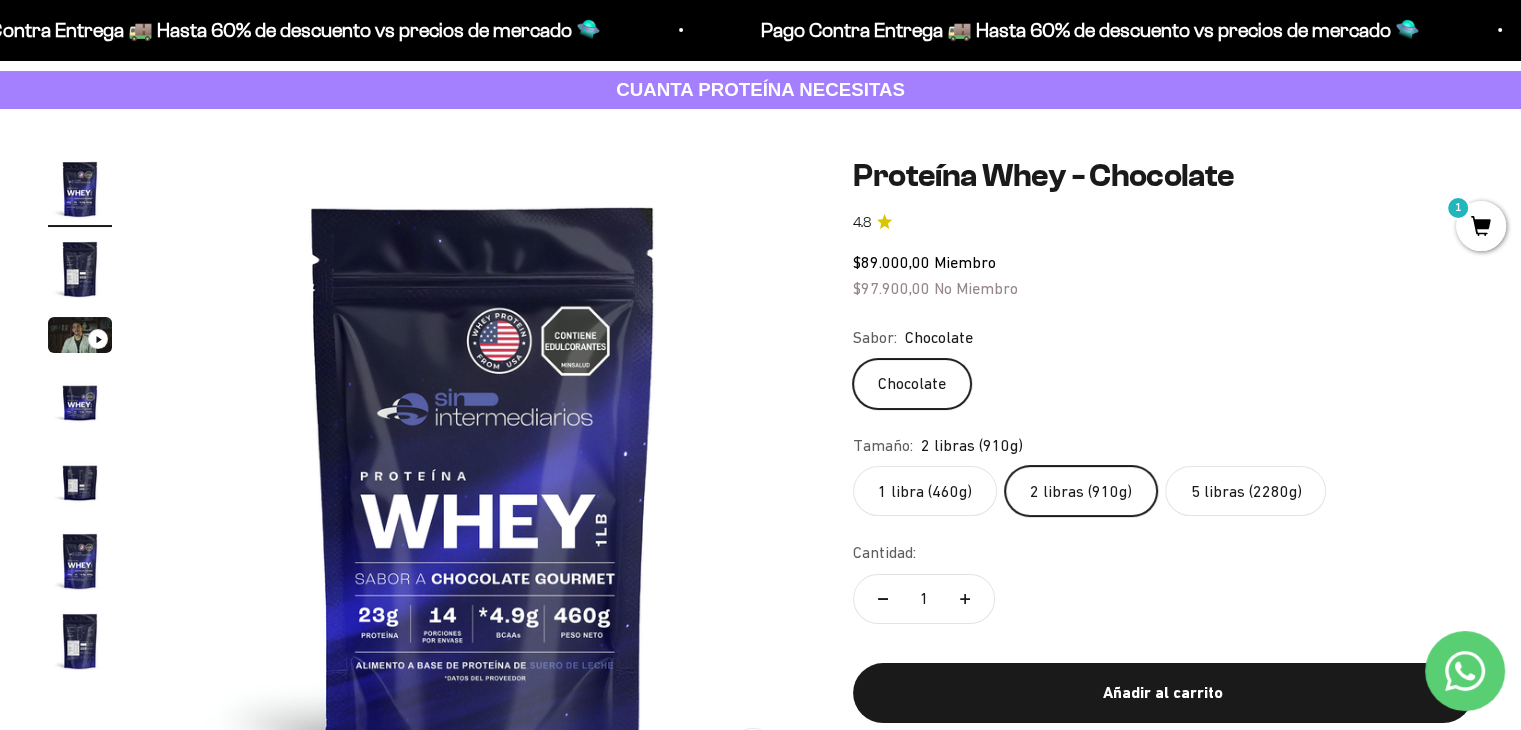 scroll, scrollTop: 0, scrollLeft: 0, axis: both 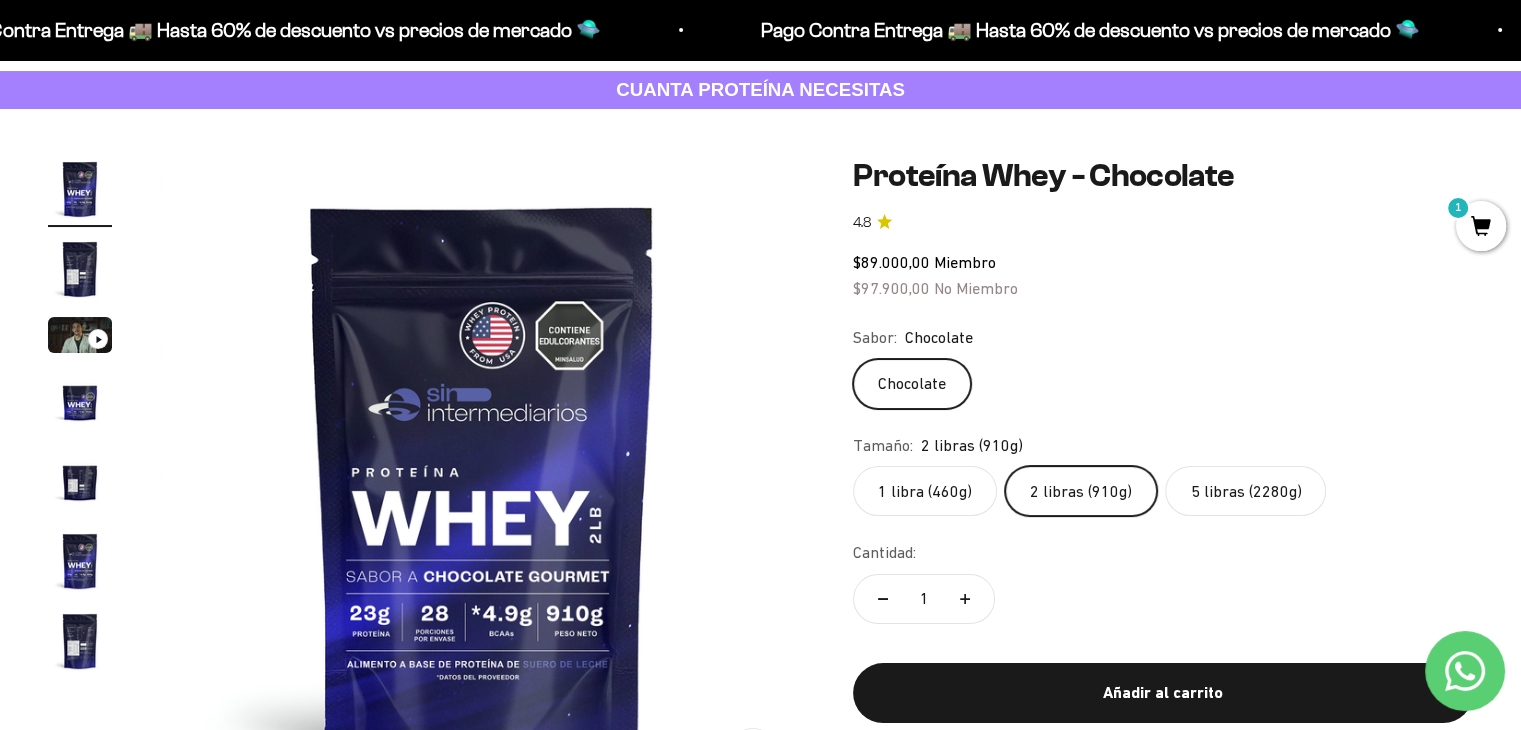 click 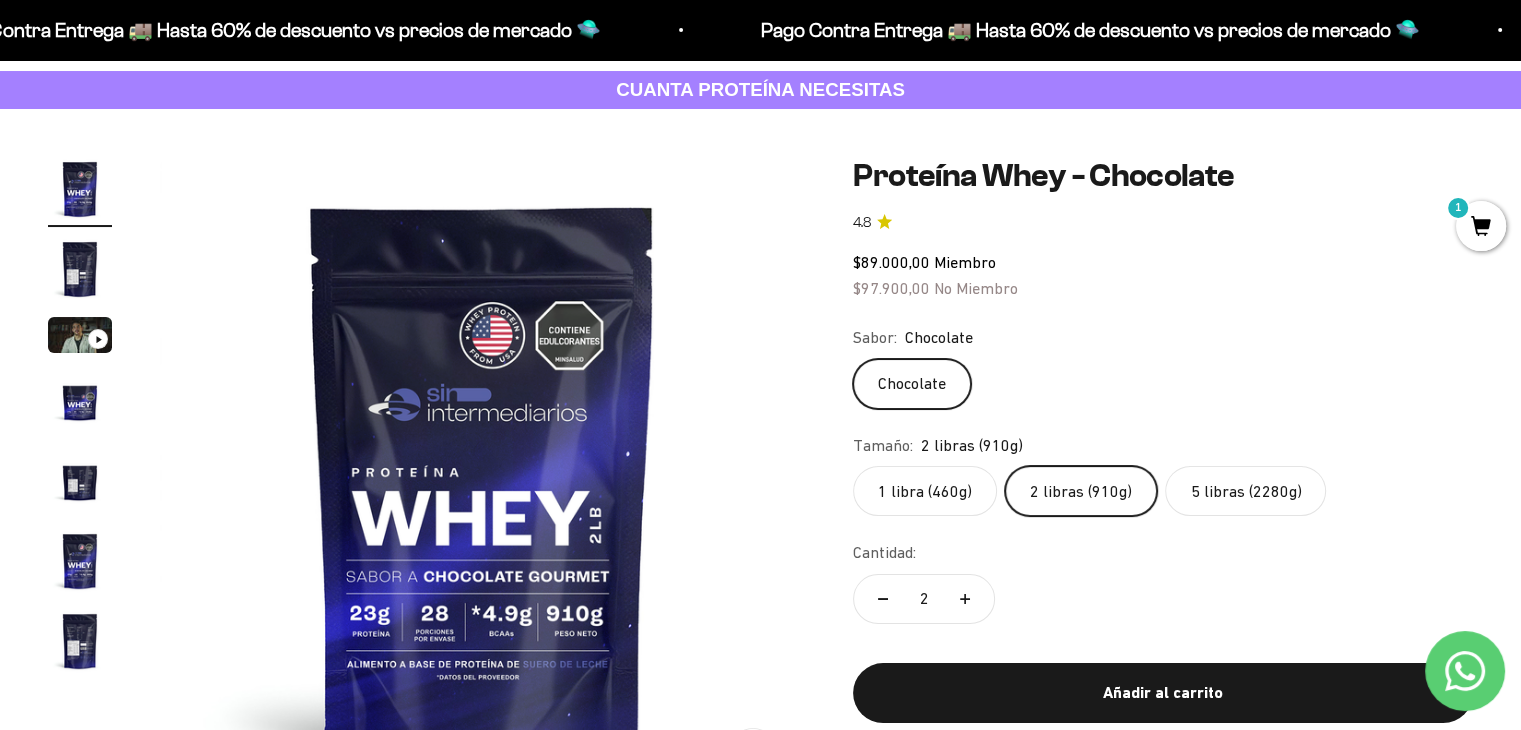 click 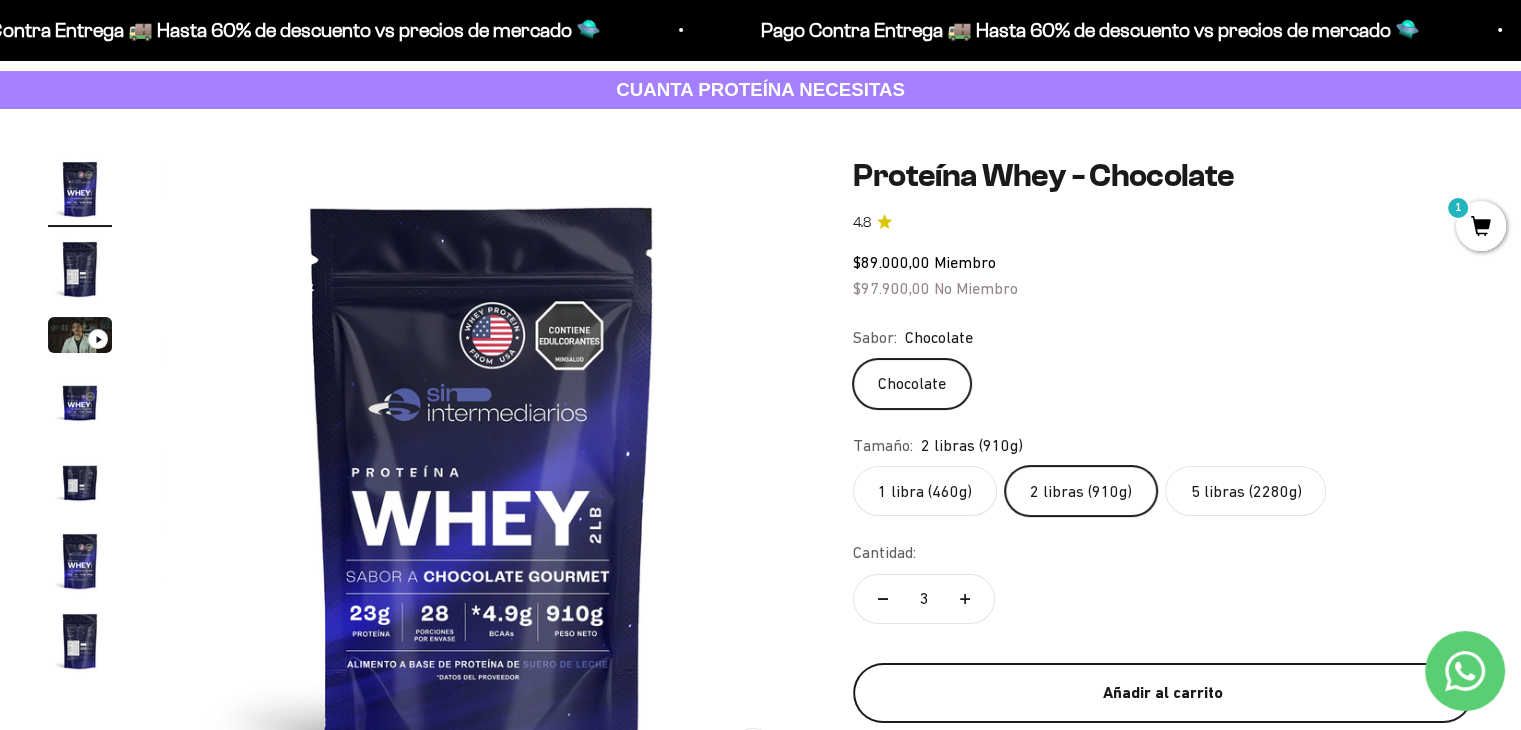 click on "Añadir al carrito" at bounding box center (1163, 693) 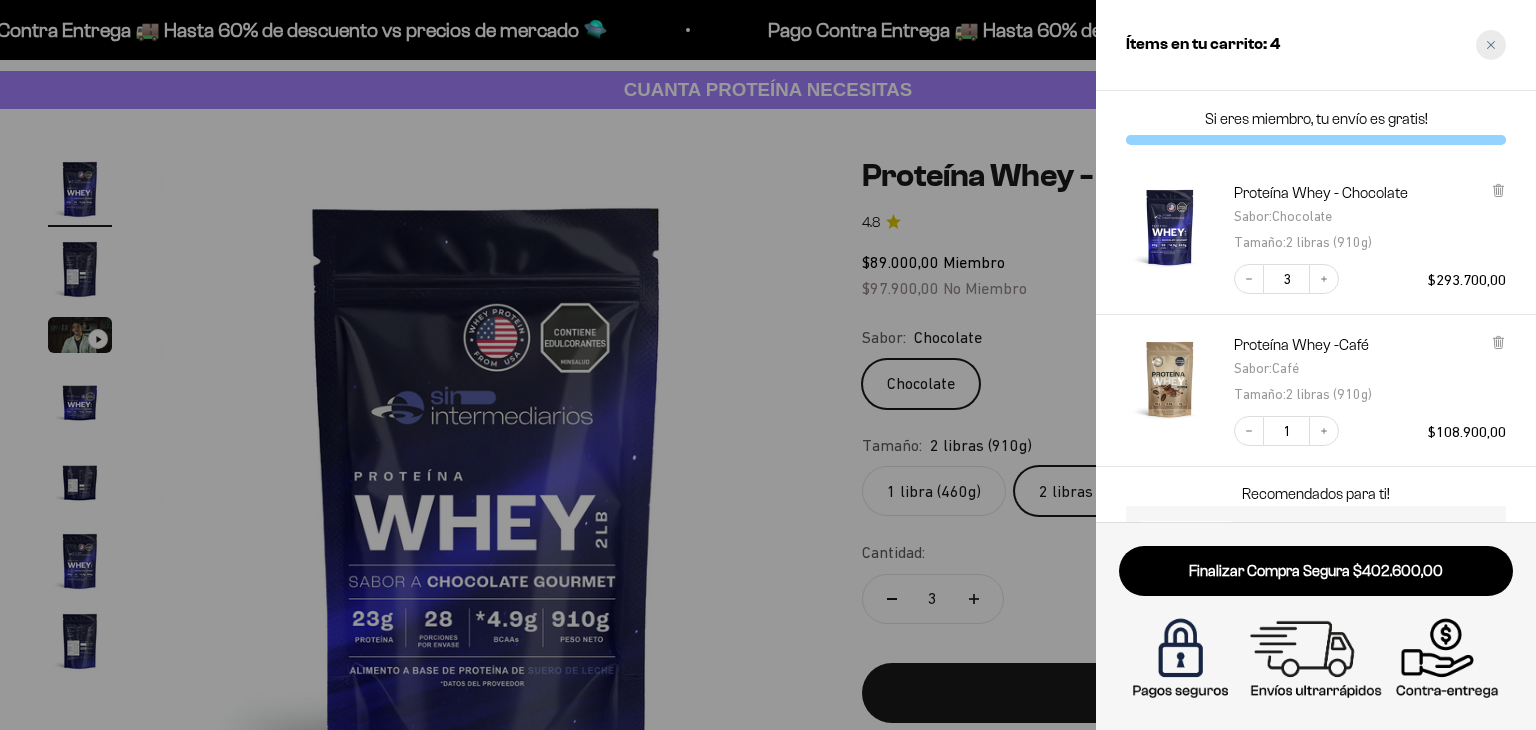 click at bounding box center (1491, 45) 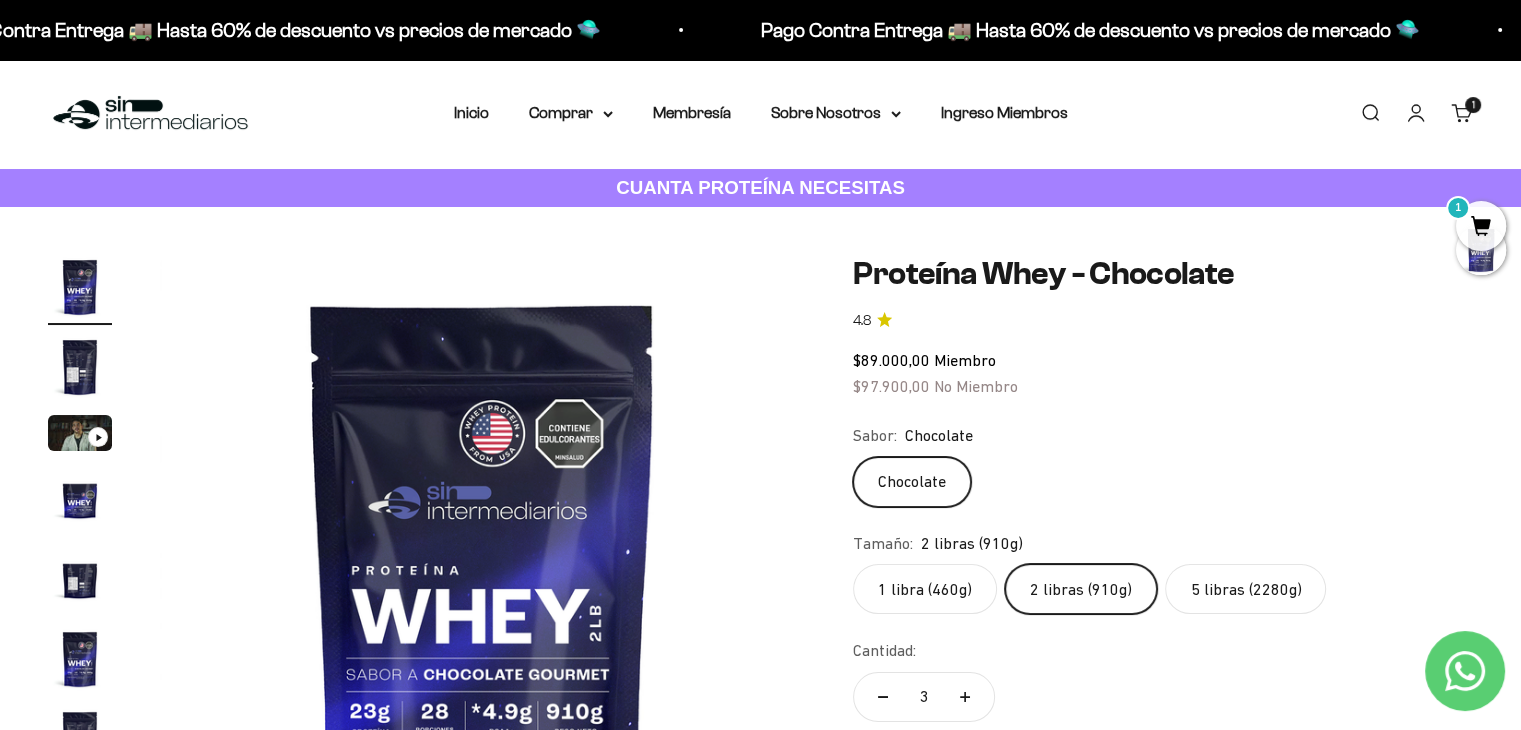 scroll, scrollTop: 0, scrollLeft: 0, axis: both 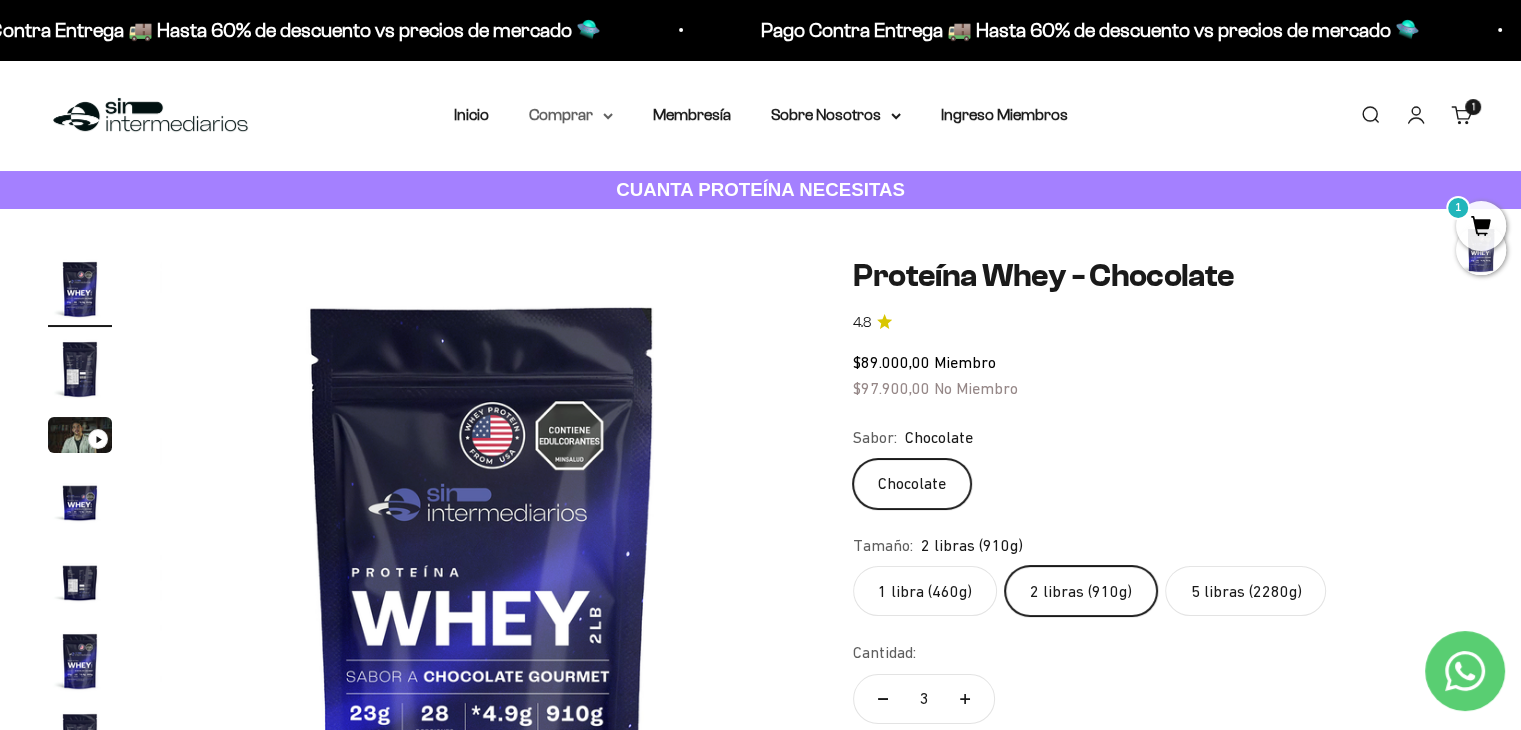 click on "Comprar" at bounding box center (571, 115) 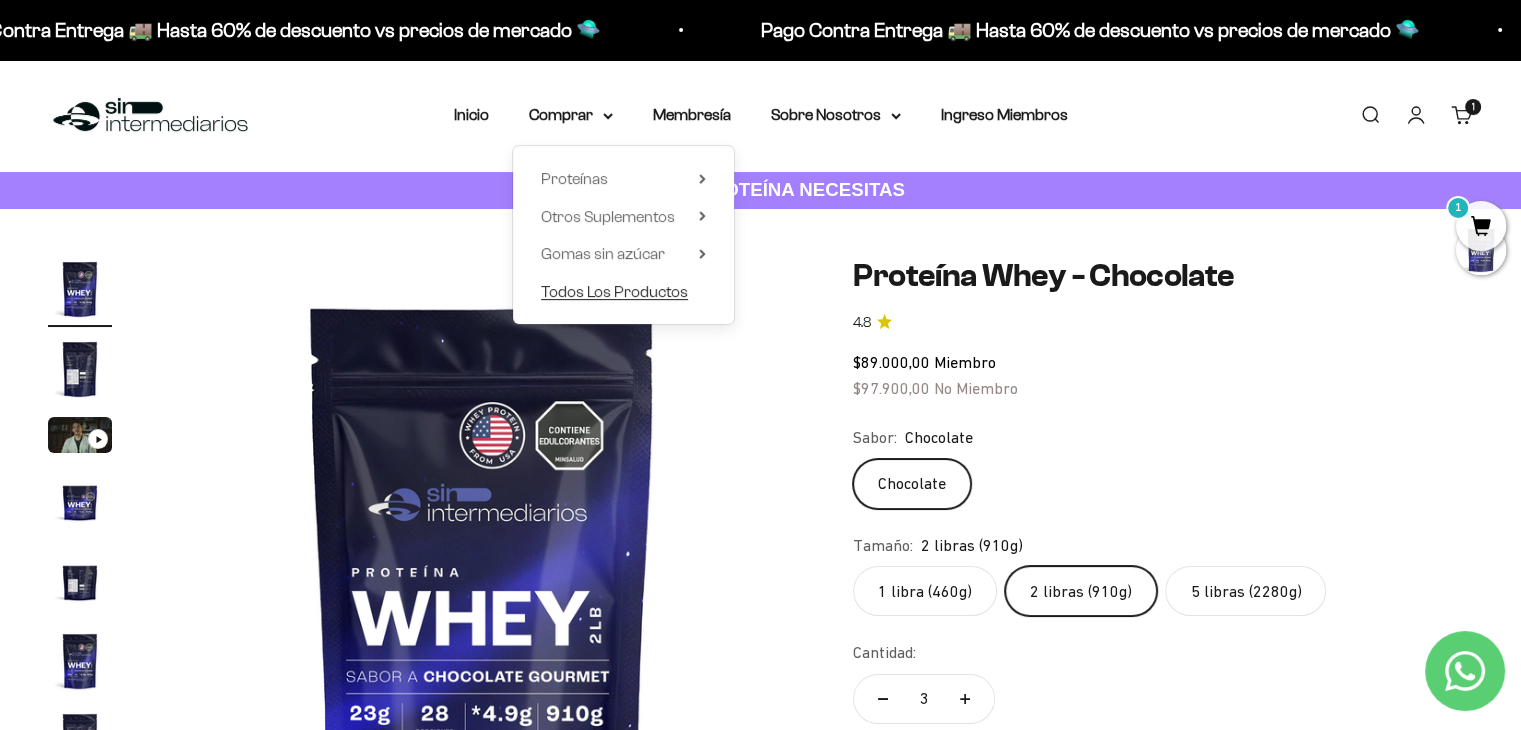 click on "Todos Los Productos" at bounding box center (614, 291) 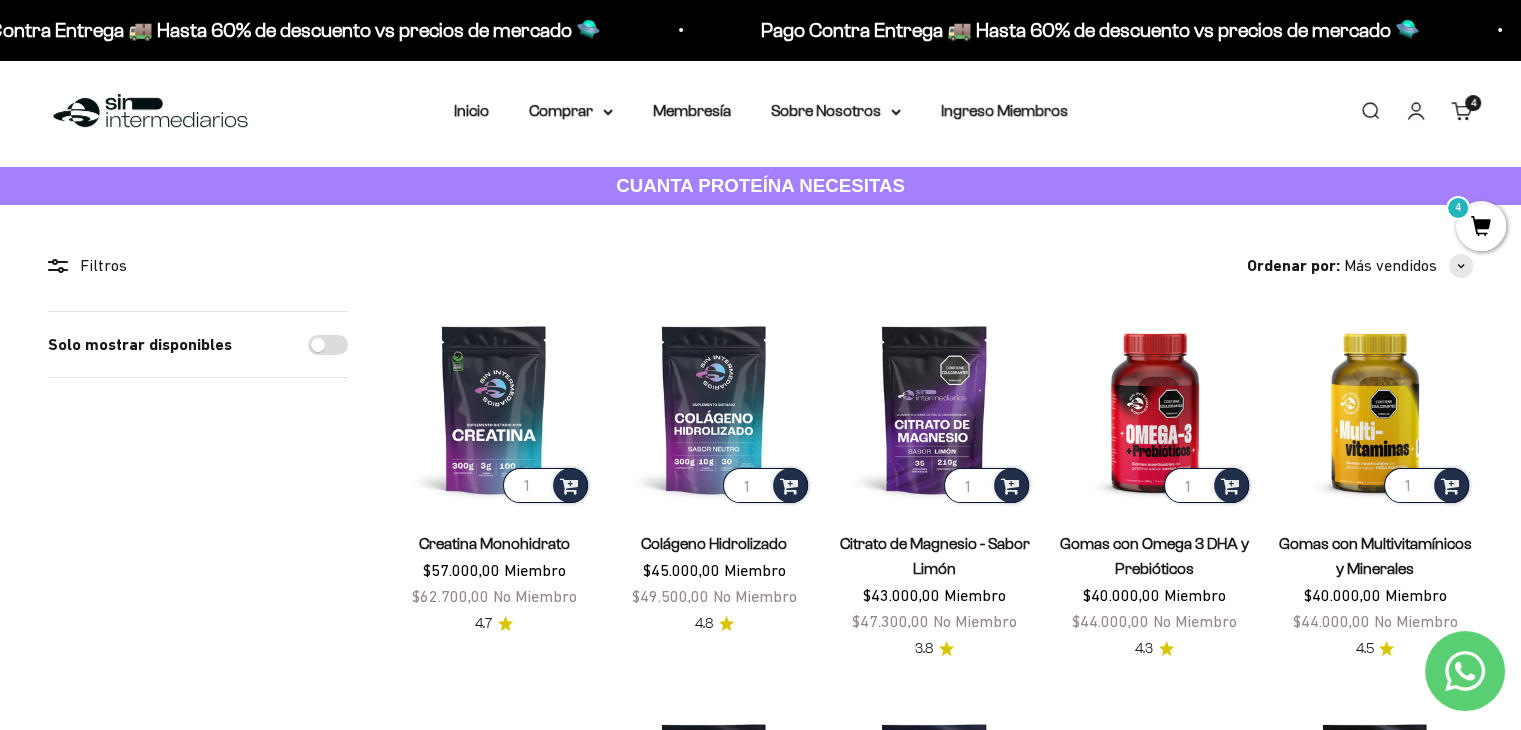 scroll, scrollTop: 0, scrollLeft: 0, axis: both 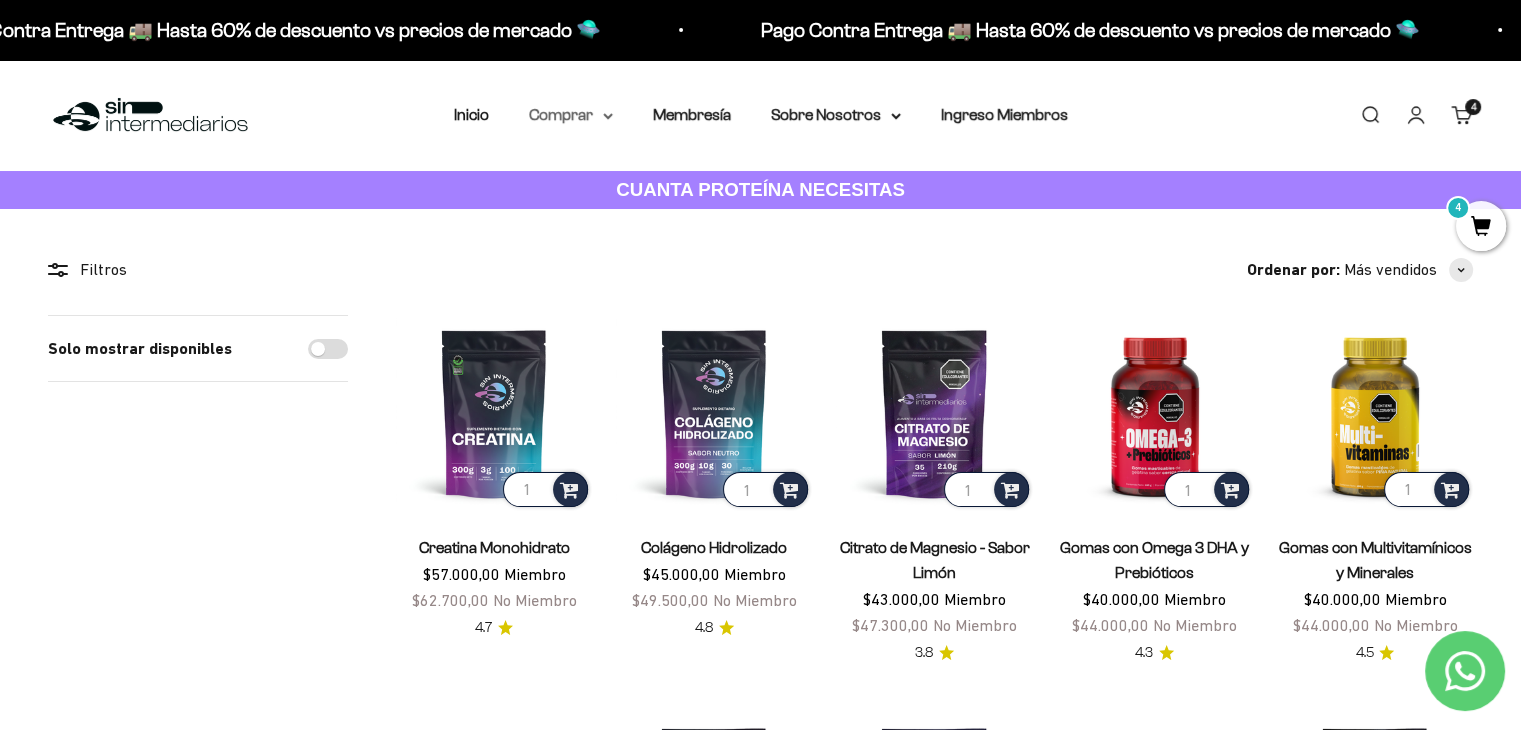 click on "Comprar" at bounding box center (571, 115) 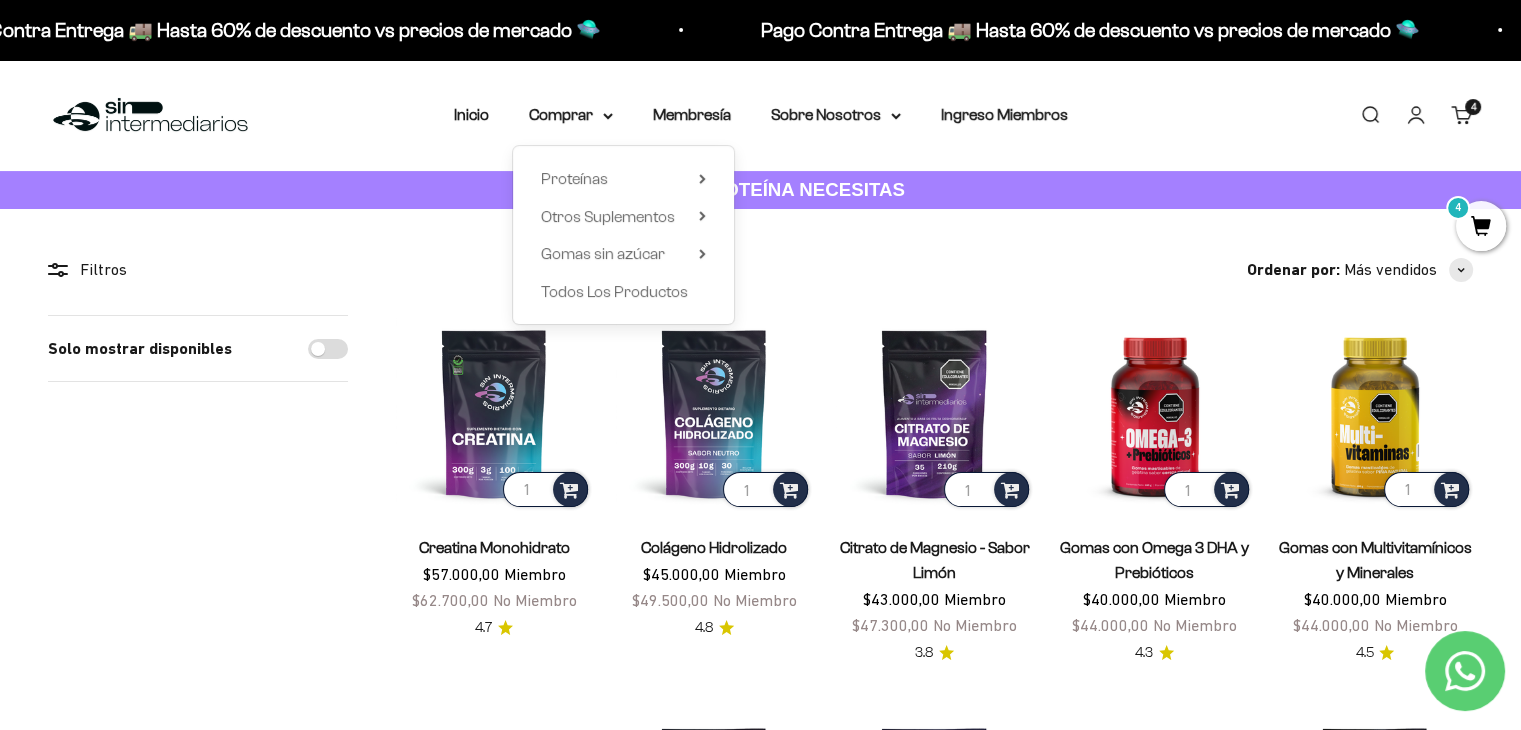 click on "Filtros
Ordenar por
Características Más vendidos Alfabéticamente, A-Z Alfabéticamente, Z-A Precio, menor a mayor Precio, mayor a menor Fecha: antiguo(a) a reciente Fecha: reciente a antiguo(a)
Solo mostrar disponibles
Aplicar  (1)
Filtros
Ordenar por:
Más vendidos
Características
Más vendidos
Alfabéticamente, A-Z
Alfabéticamente, Z-A
Precio, menor a mayor
Precio, mayor a menor
Fecha: antiguo(a) a reciente" at bounding box center (760, 1268) 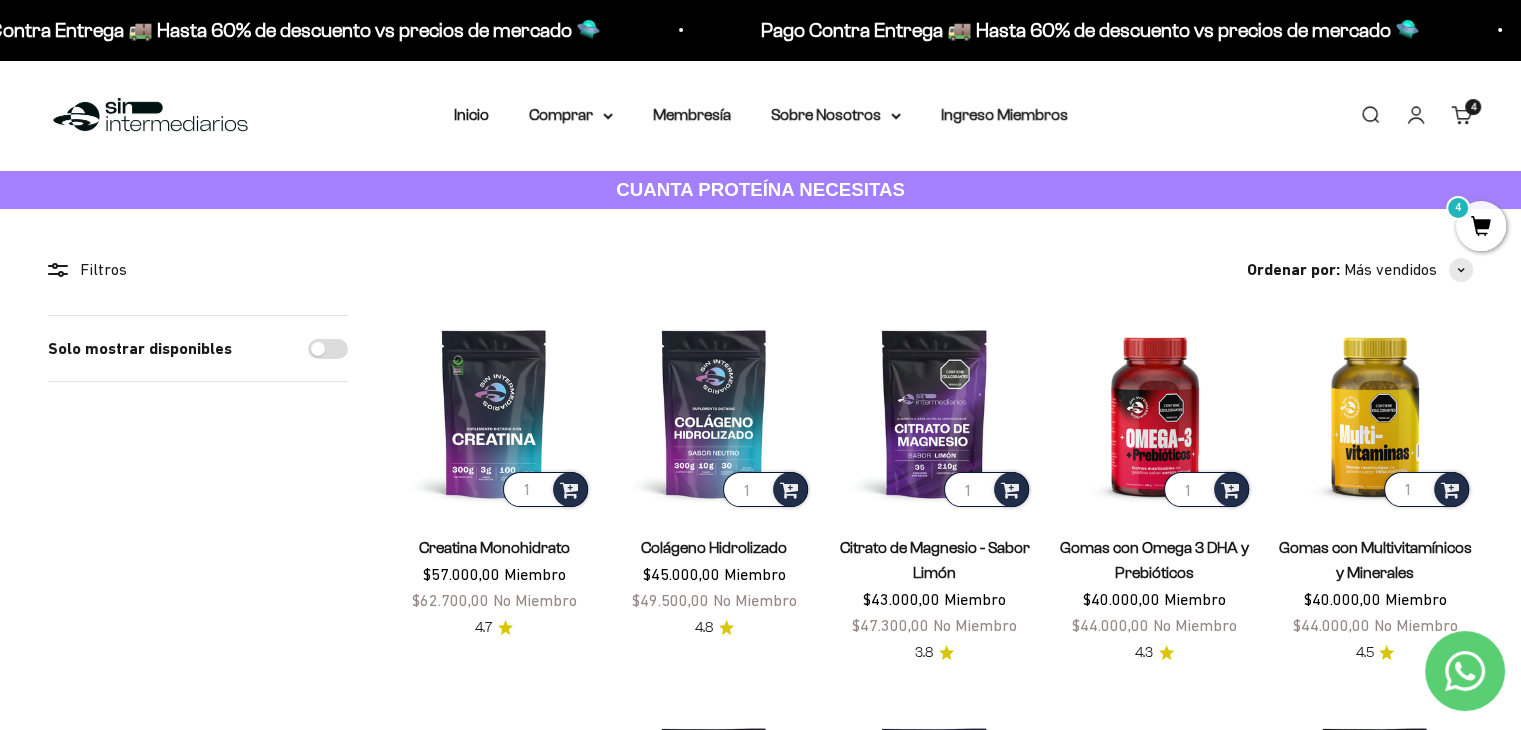 click on "4" at bounding box center [1473, 107] 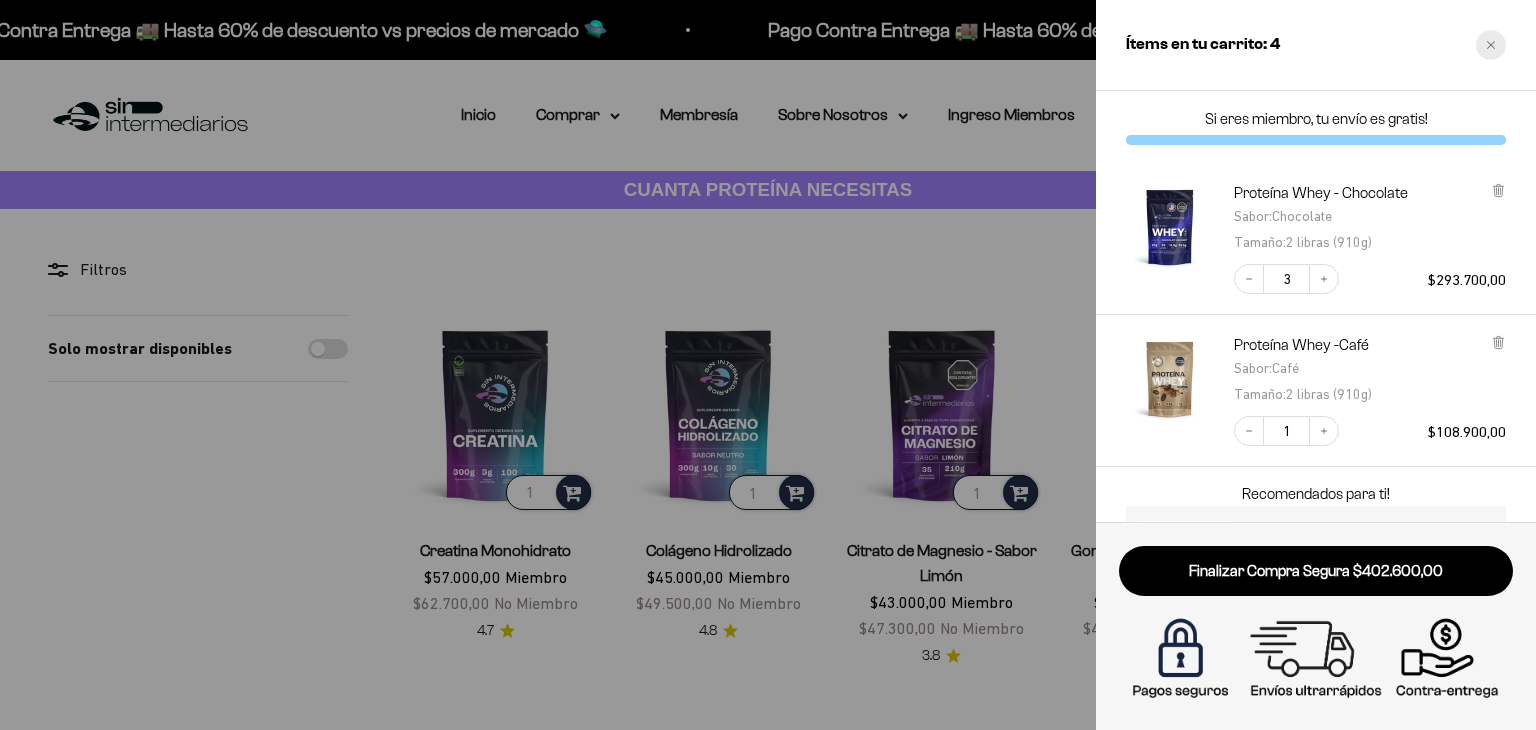 click at bounding box center (1491, 45) 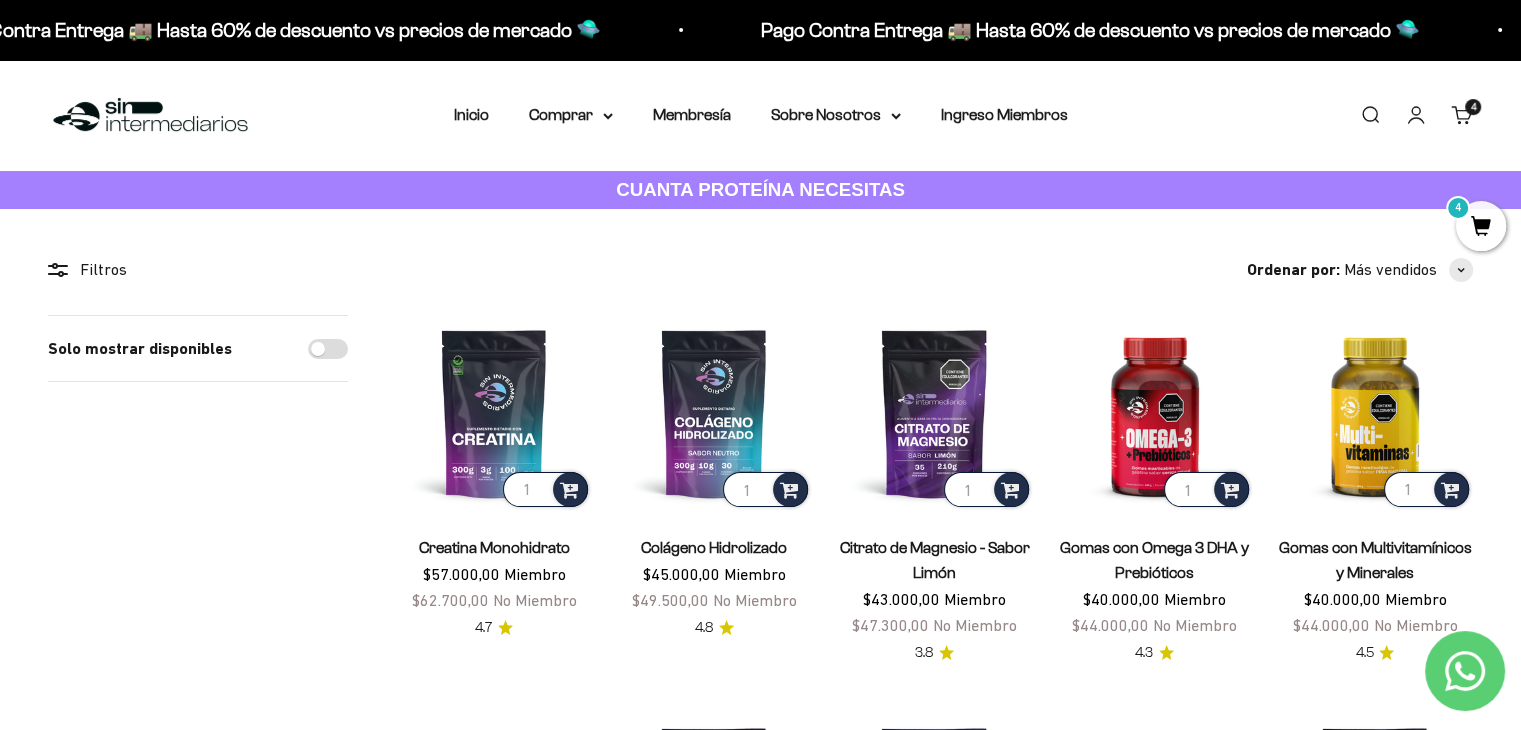 click on "Colágeno Hidrolizado $45.000,00   Miembro $49.500,00   No Miembro 4.8" at bounding box center [714, 575] 